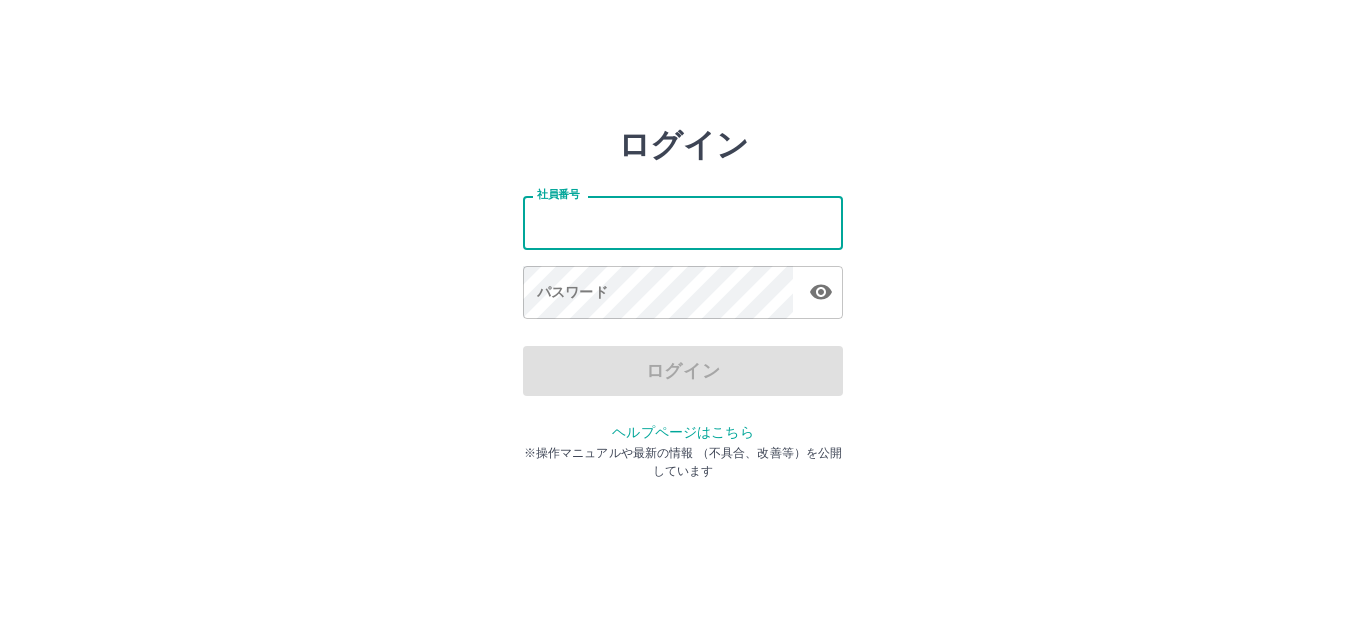 scroll, scrollTop: 0, scrollLeft: 0, axis: both 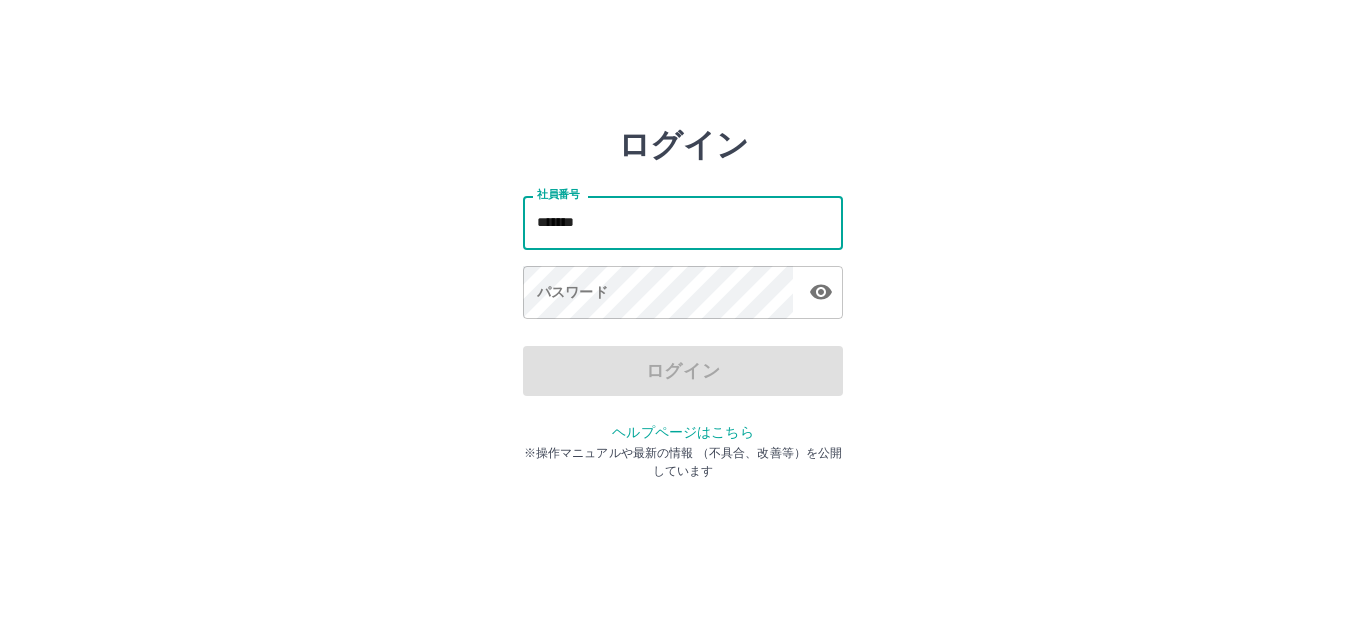 type on "*******" 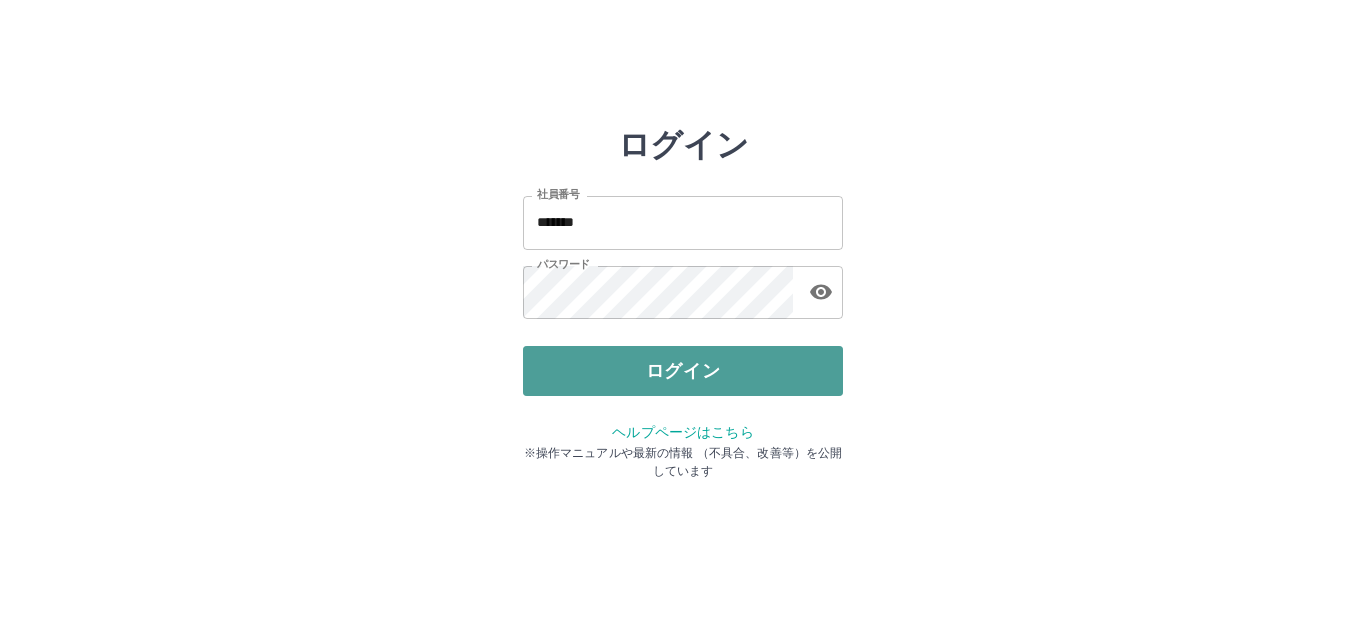 click on "ログイン" at bounding box center [683, 371] 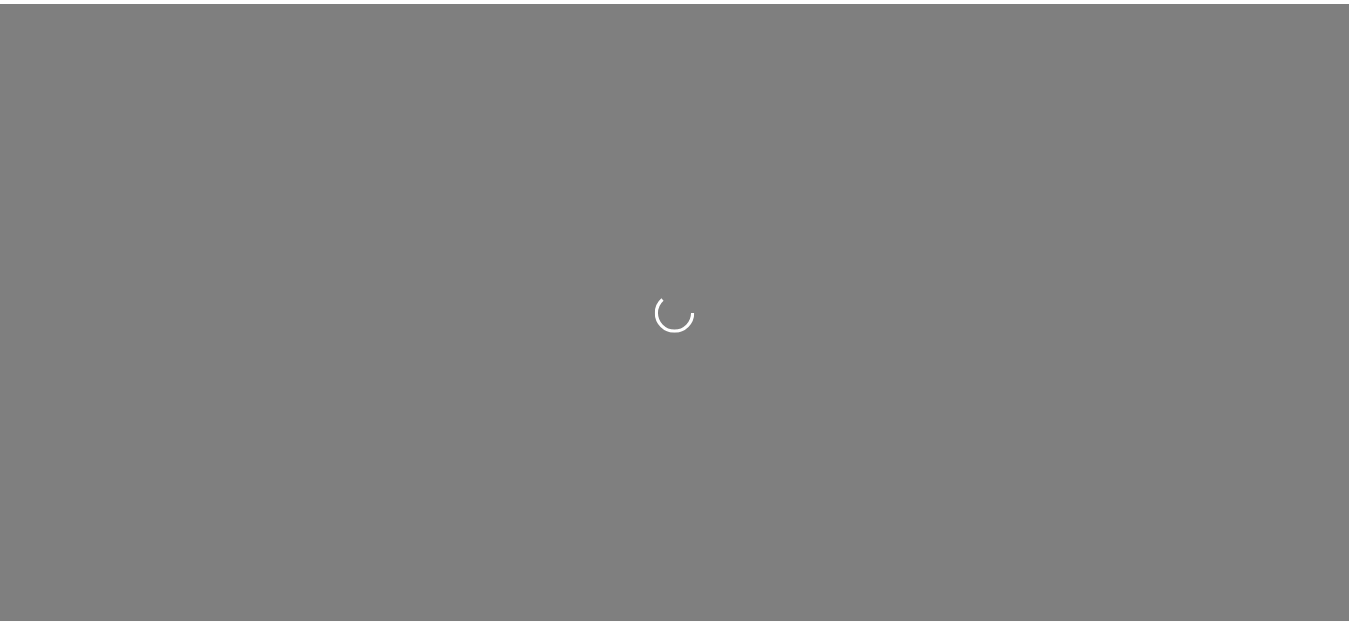 scroll, scrollTop: 0, scrollLeft: 0, axis: both 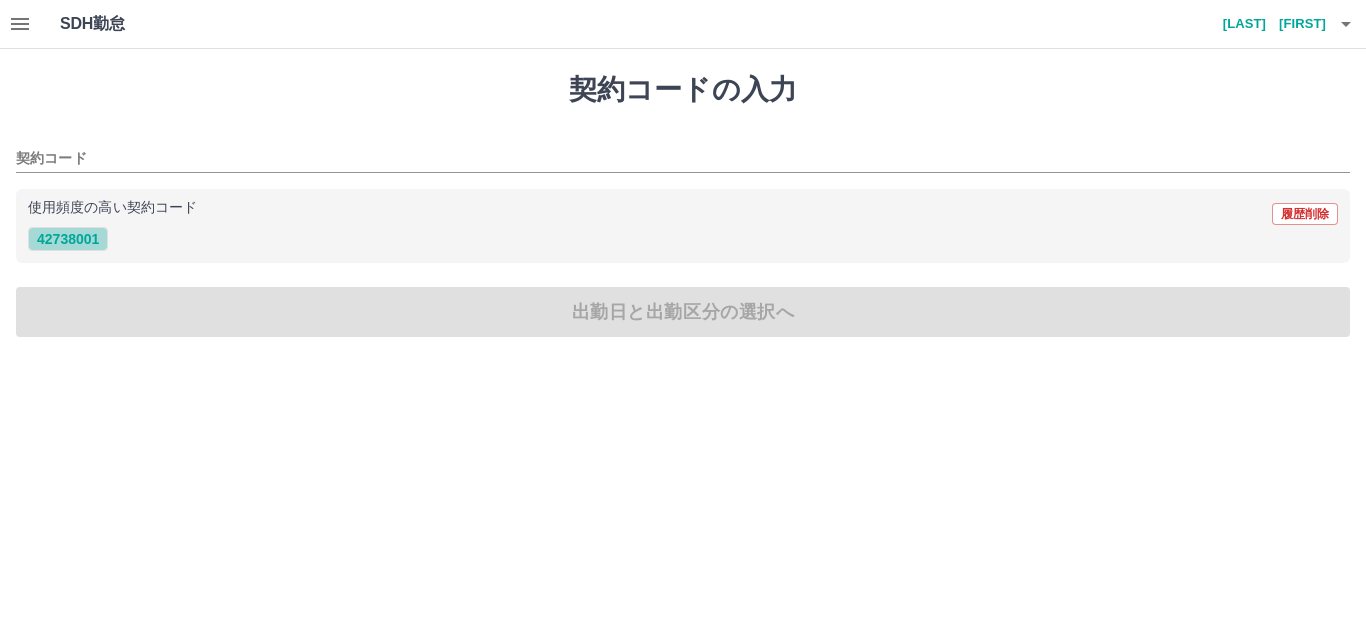 click on "42738001" at bounding box center [68, 239] 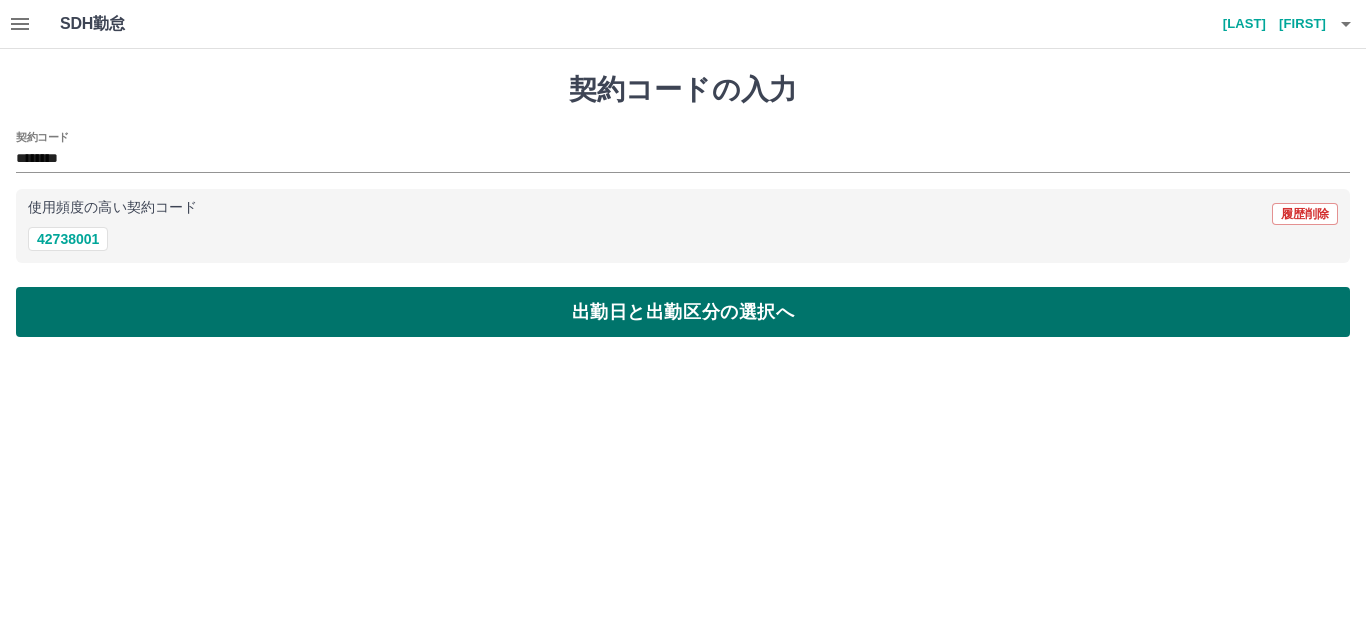 click on "出勤日と出勤区分の選択へ" at bounding box center (683, 312) 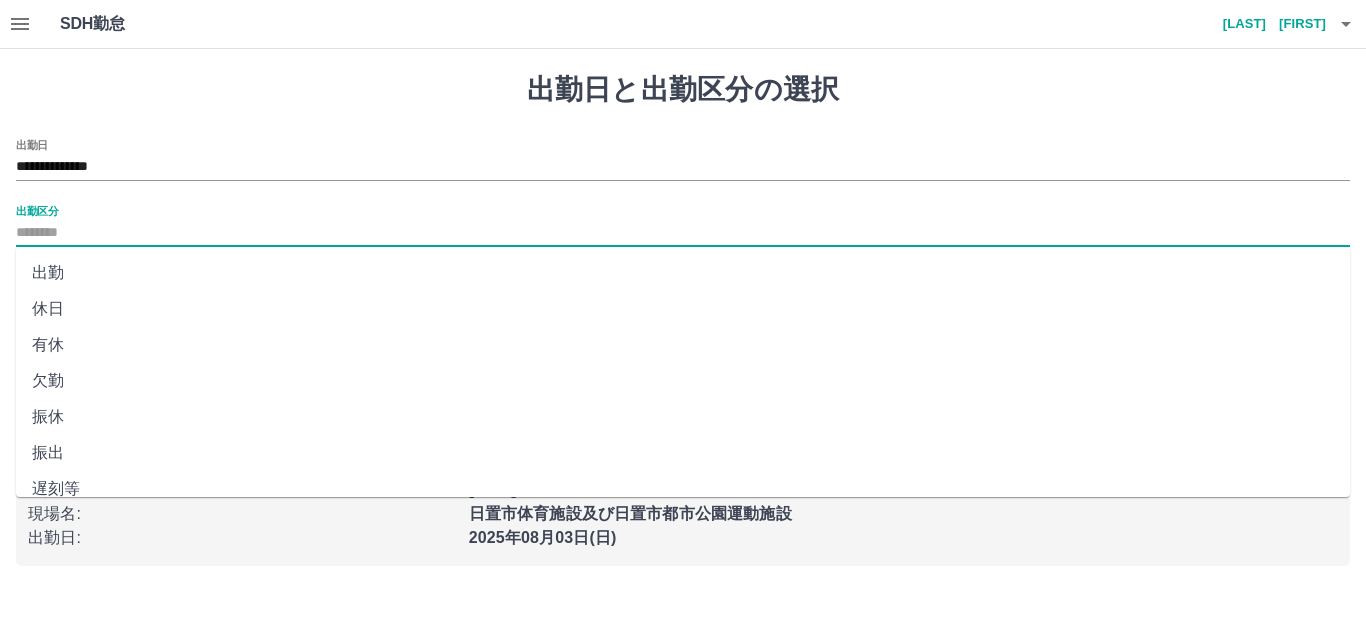 click on "出勤区分" at bounding box center (683, 233) 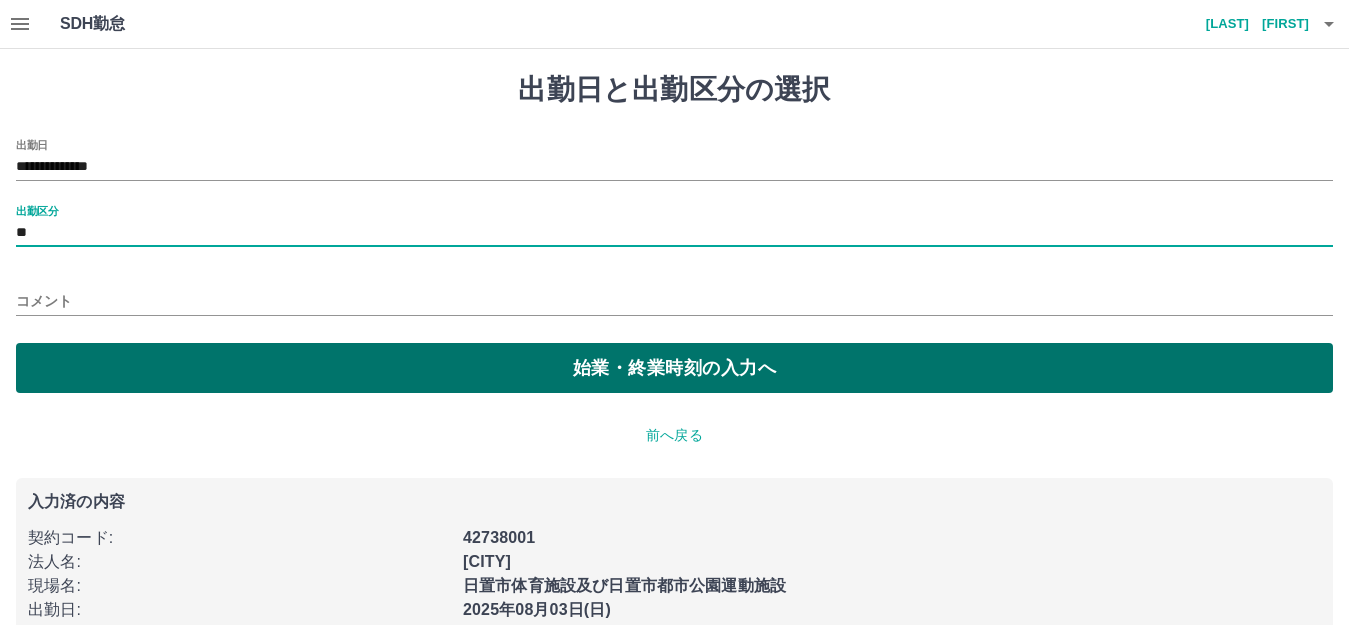 click on "始業・終業時刻の入力へ" at bounding box center (674, 368) 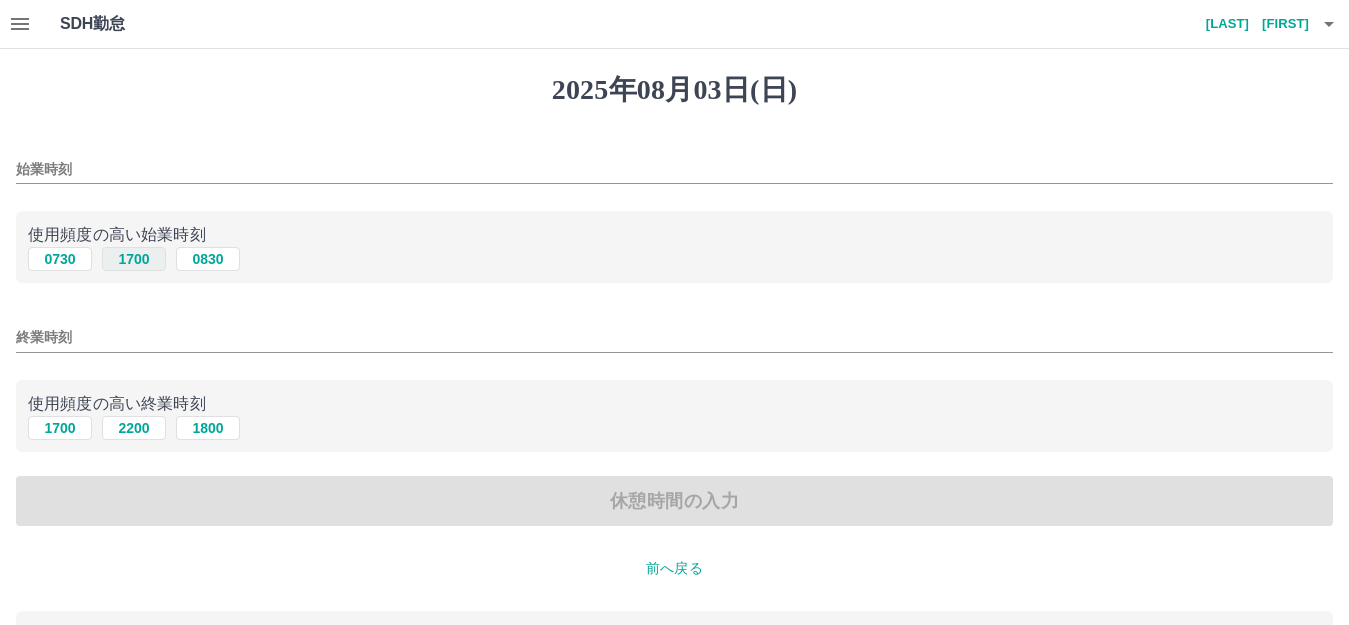click on "1700" at bounding box center (134, 259) 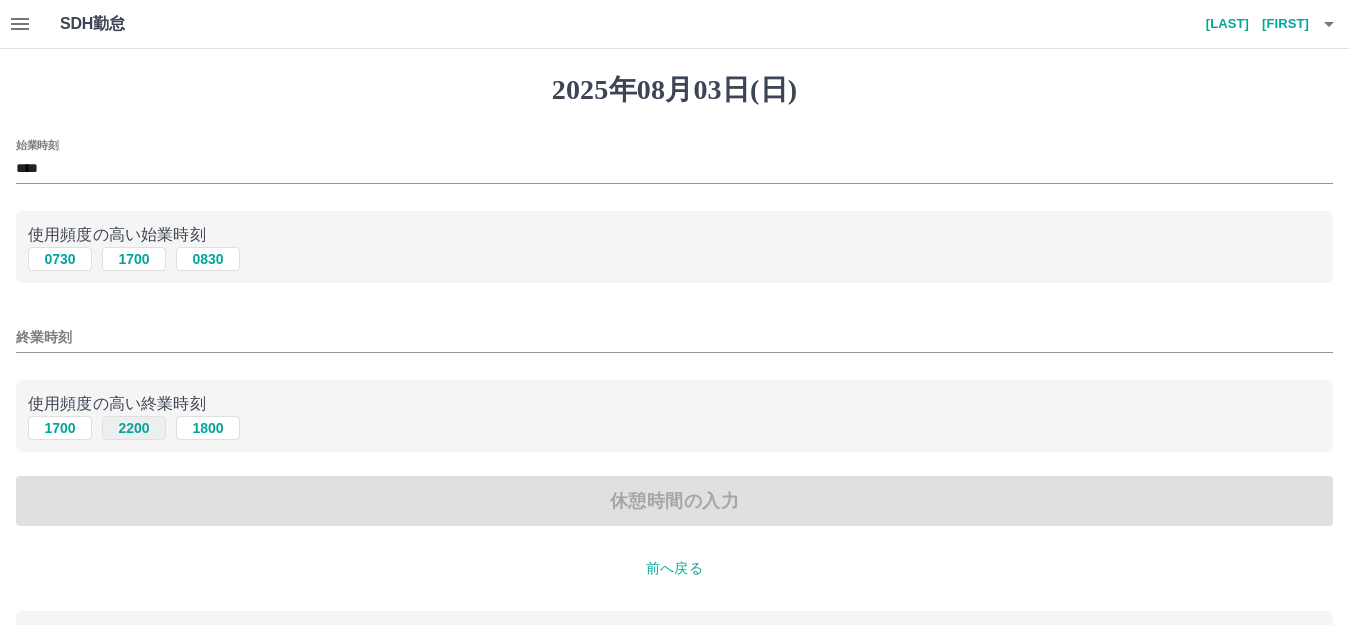 click on "2200" at bounding box center [134, 428] 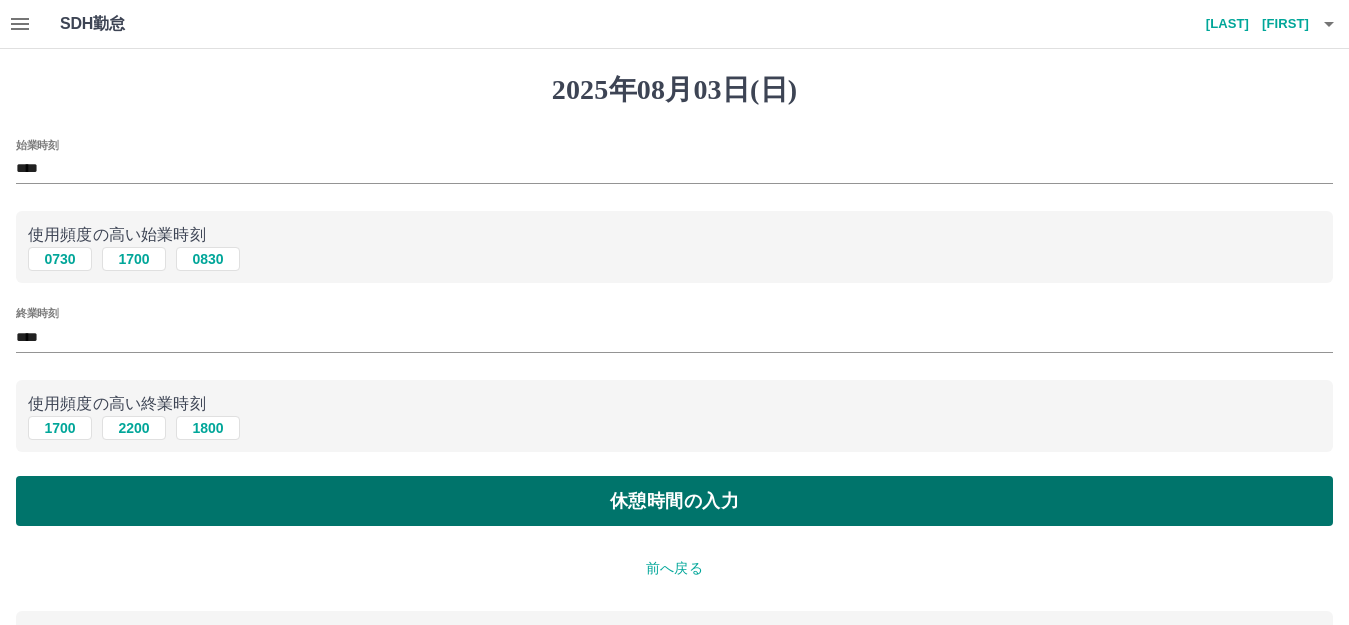 click on "休憩時間の入力" at bounding box center (674, 501) 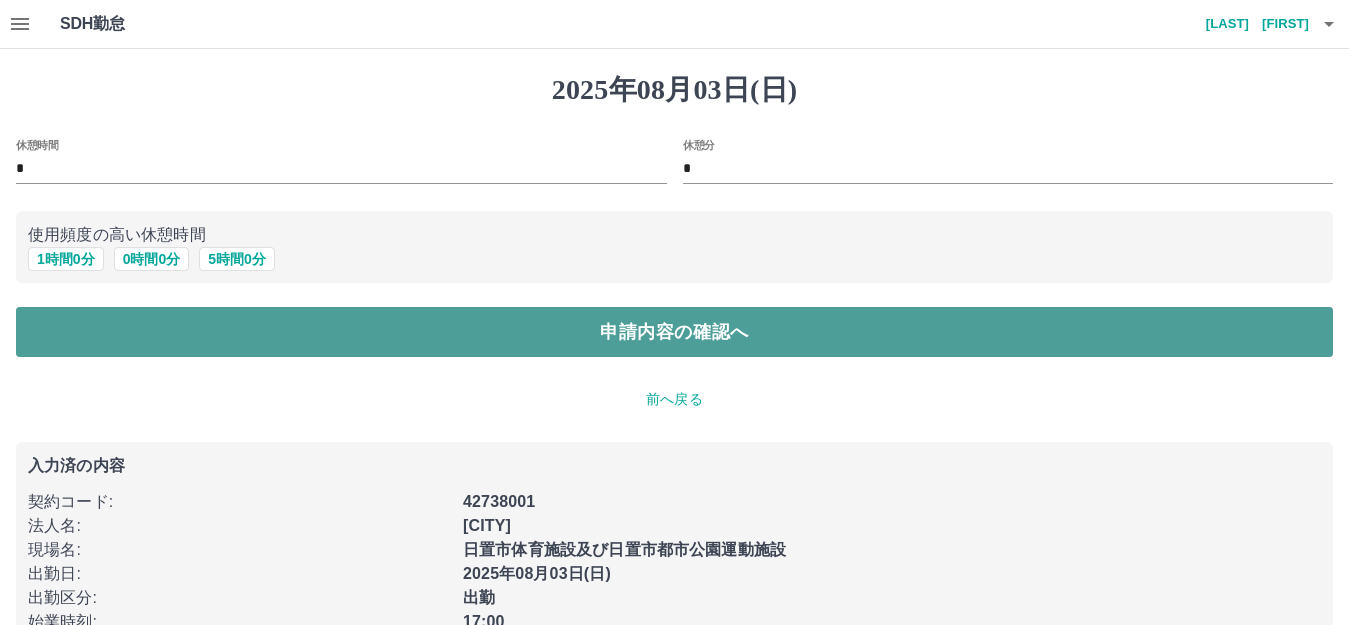 click on "申請内容の確認へ" at bounding box center (674, 332) 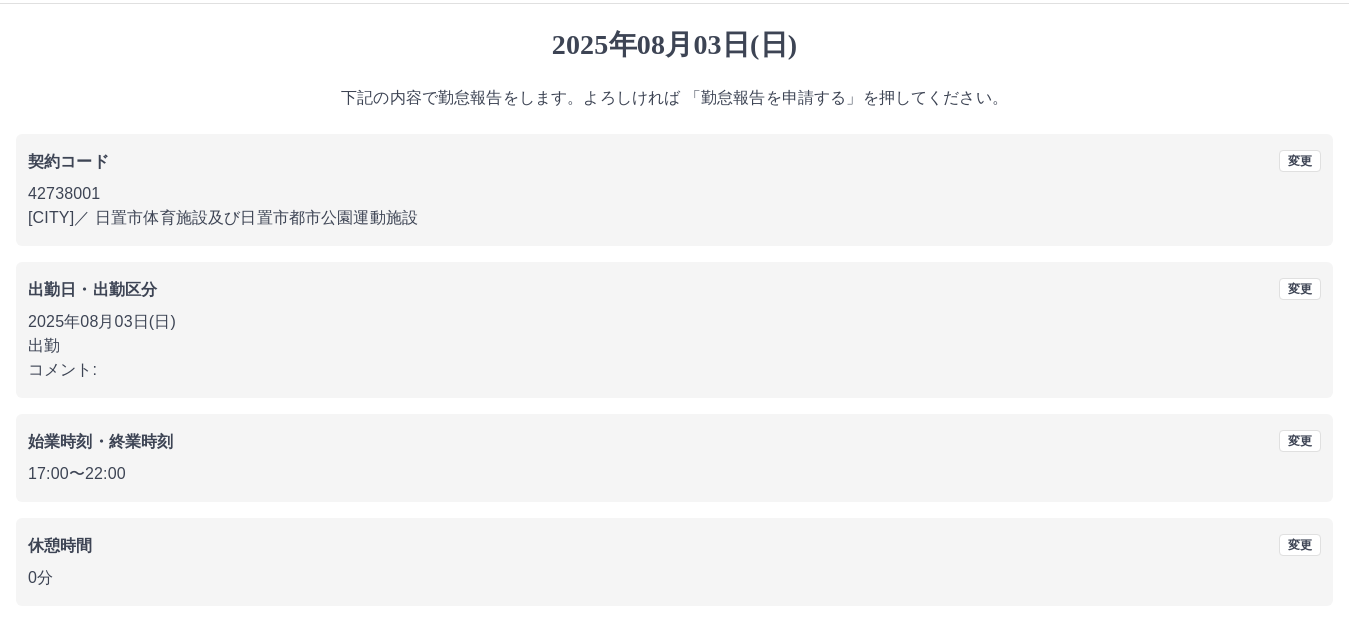scroll, scrollTop: 124, scrollLeft: 0, axis: vertical 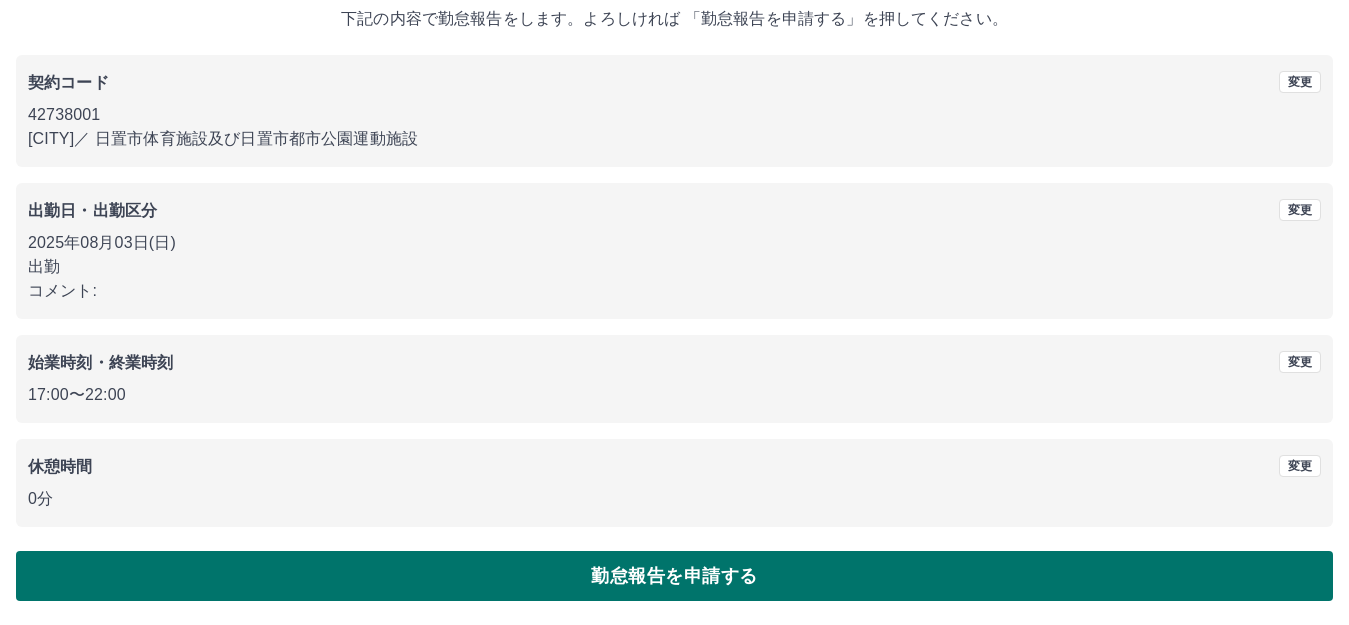 click on "勤怠報告を申請する" at bounding box center [674, 576] 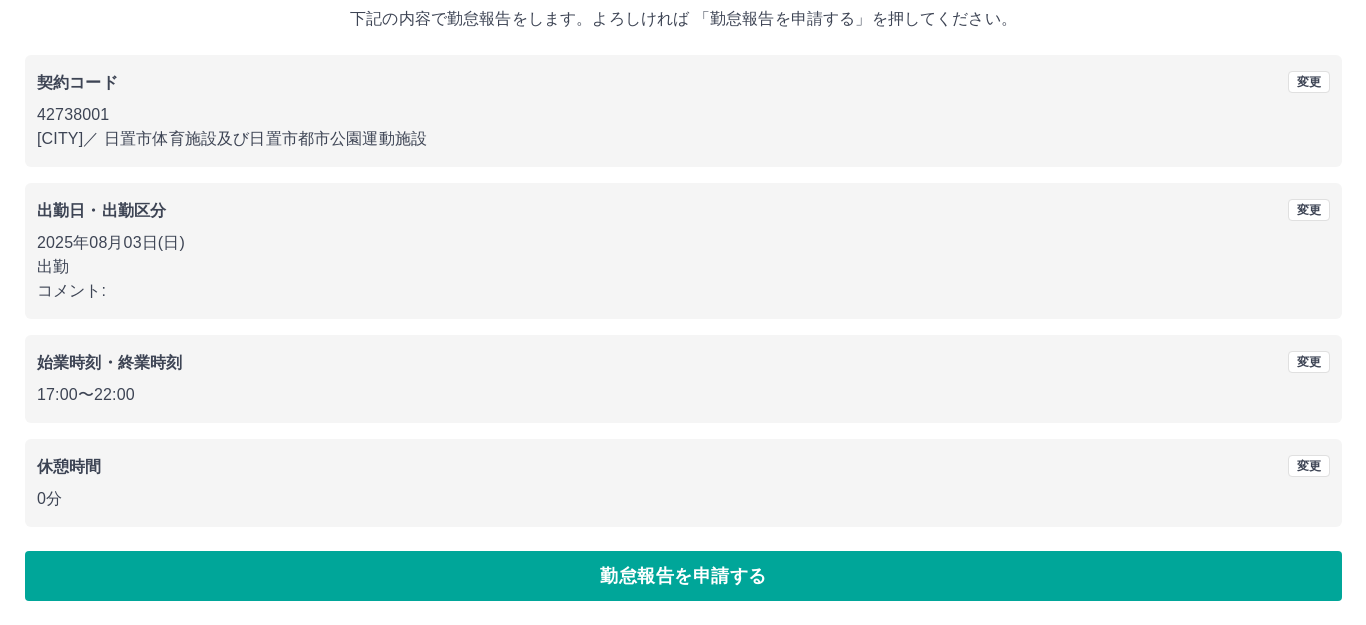 scroll, scrollTop: 0, scrollLeft: 0, axis: both 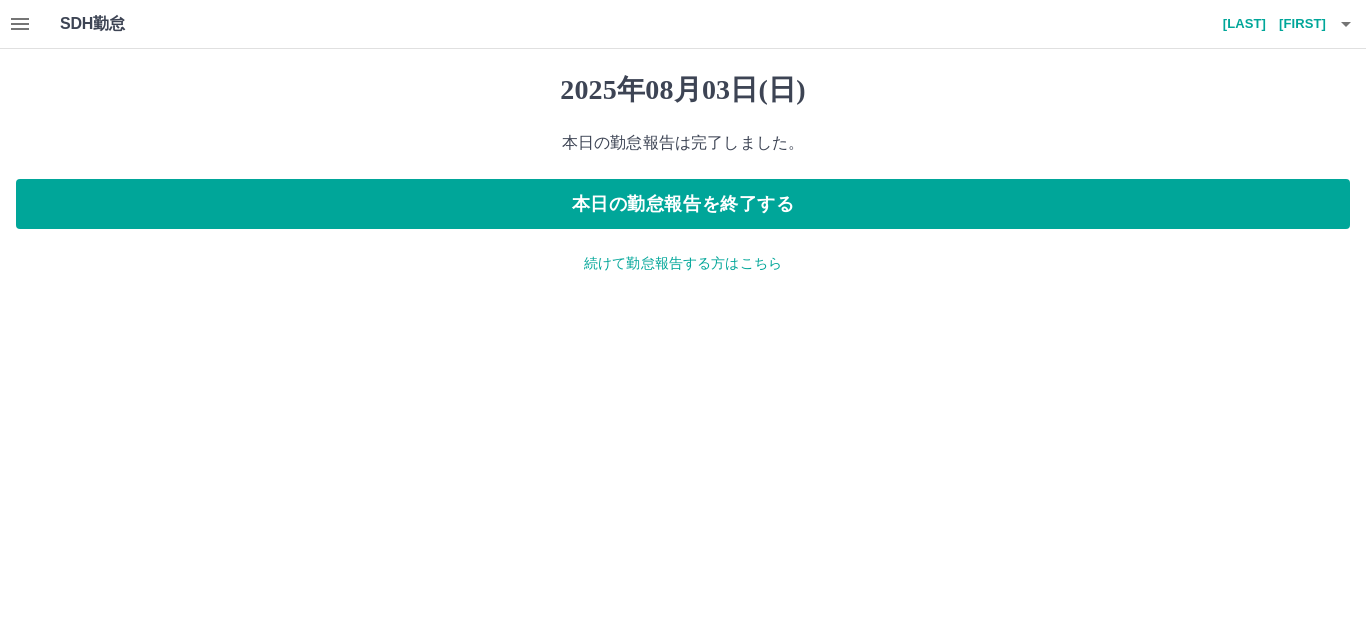 click on "続けて勤怠報告する方はこちら" at bounding box center (683, 263) 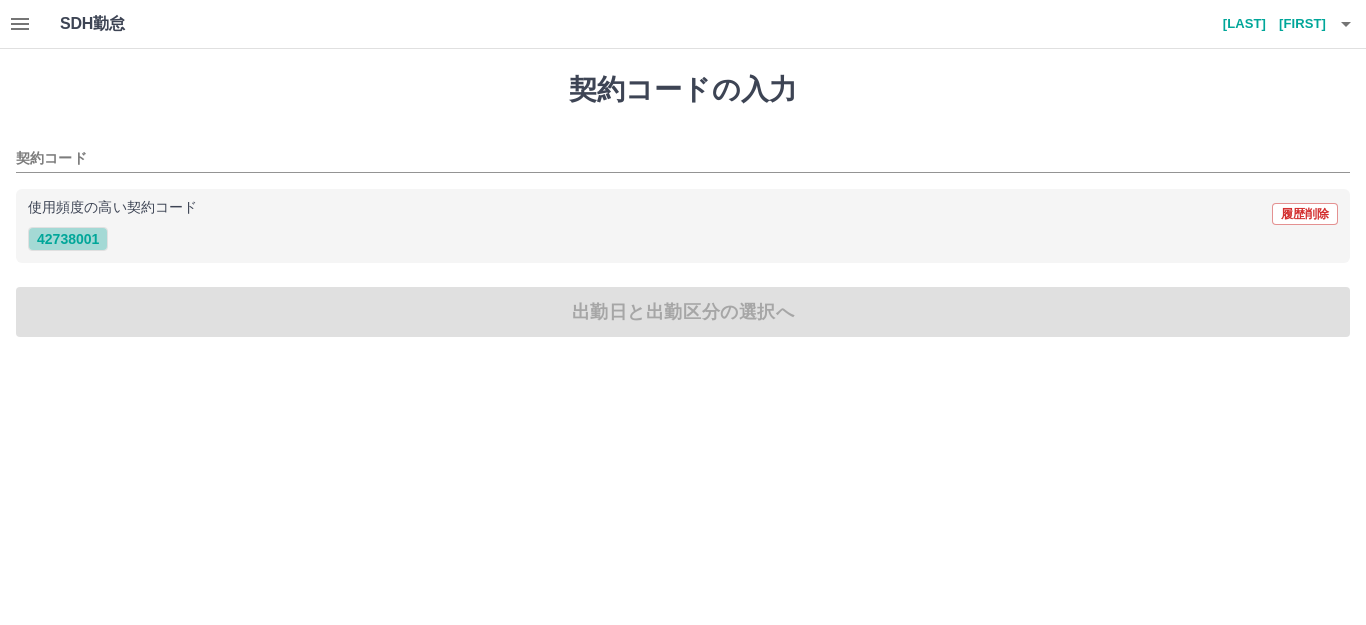 click on "42738001" at bounding box center (68, 239) 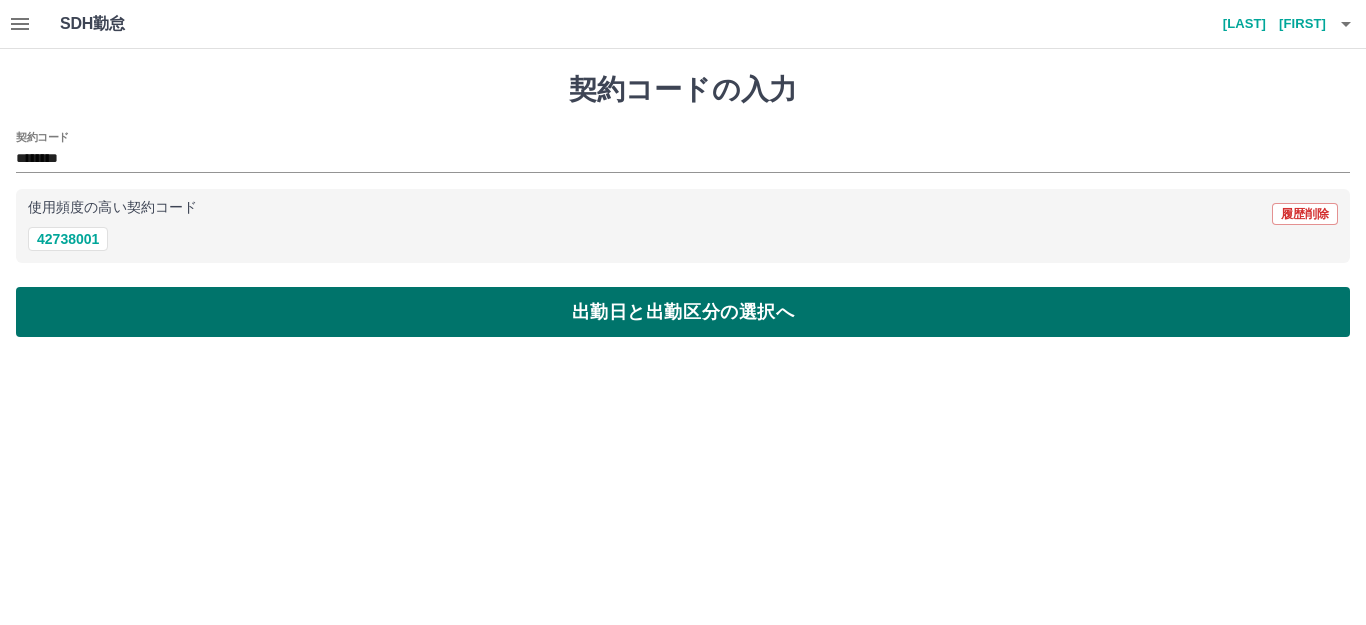 click on "出勤日と出勤区分の選択へ" at bounding box center [683, 312] 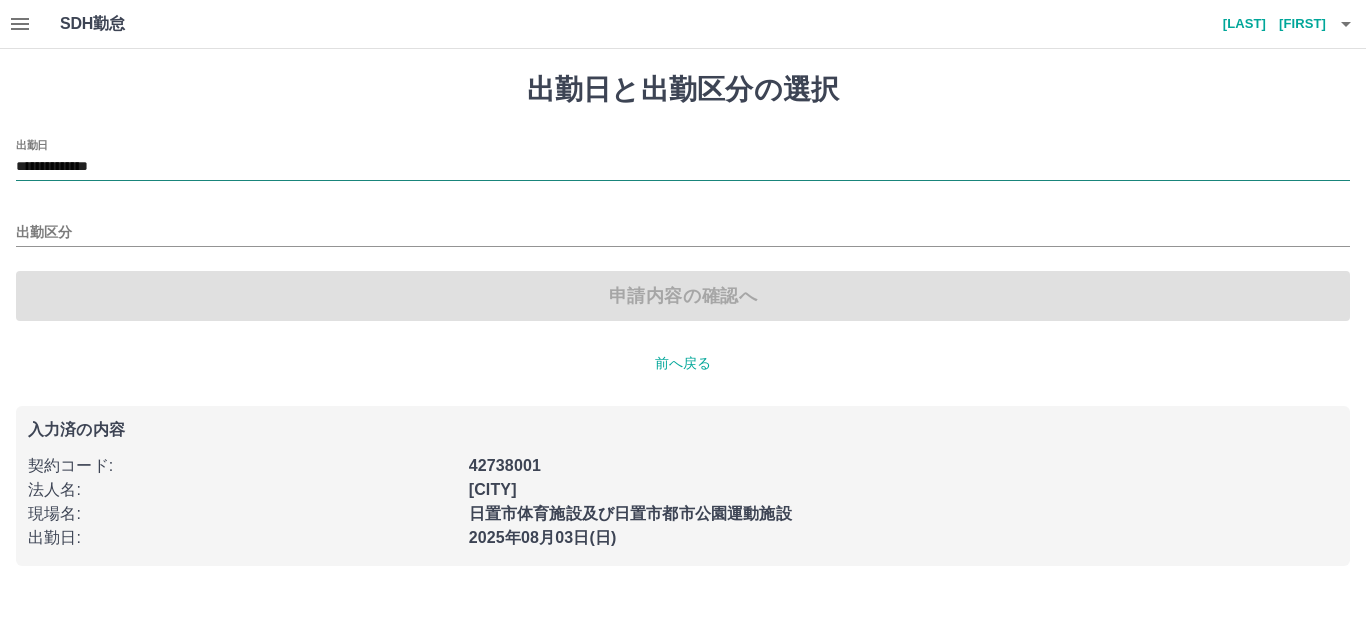 click on "**********" at bounding box center [683, 167] 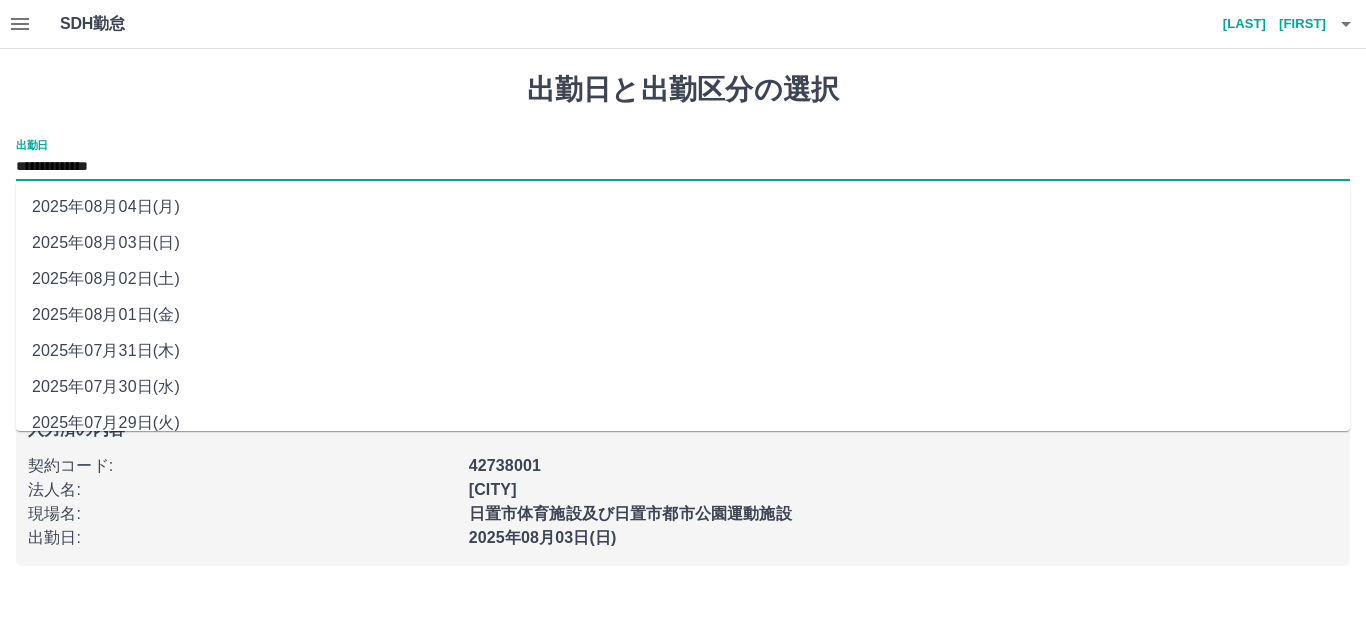 click on "2025年08月04日(月)" at bounding box center [683, 207] 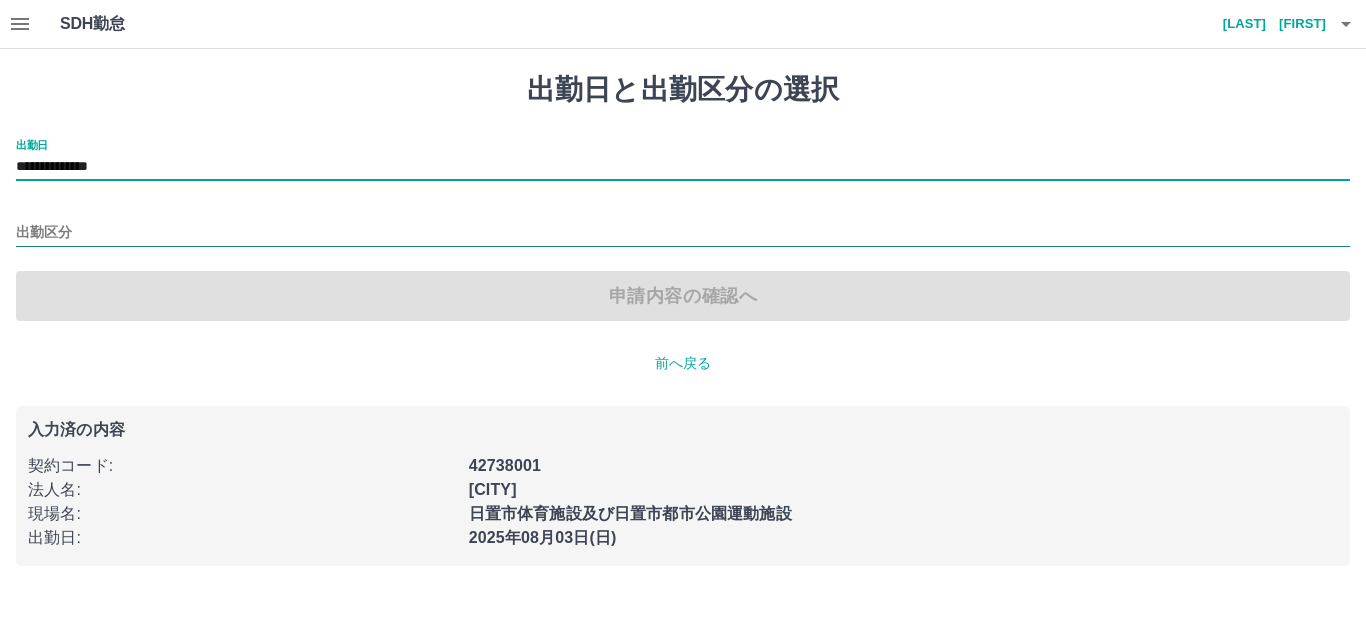 click on "出勤区分" at bounding box center [683, 233] 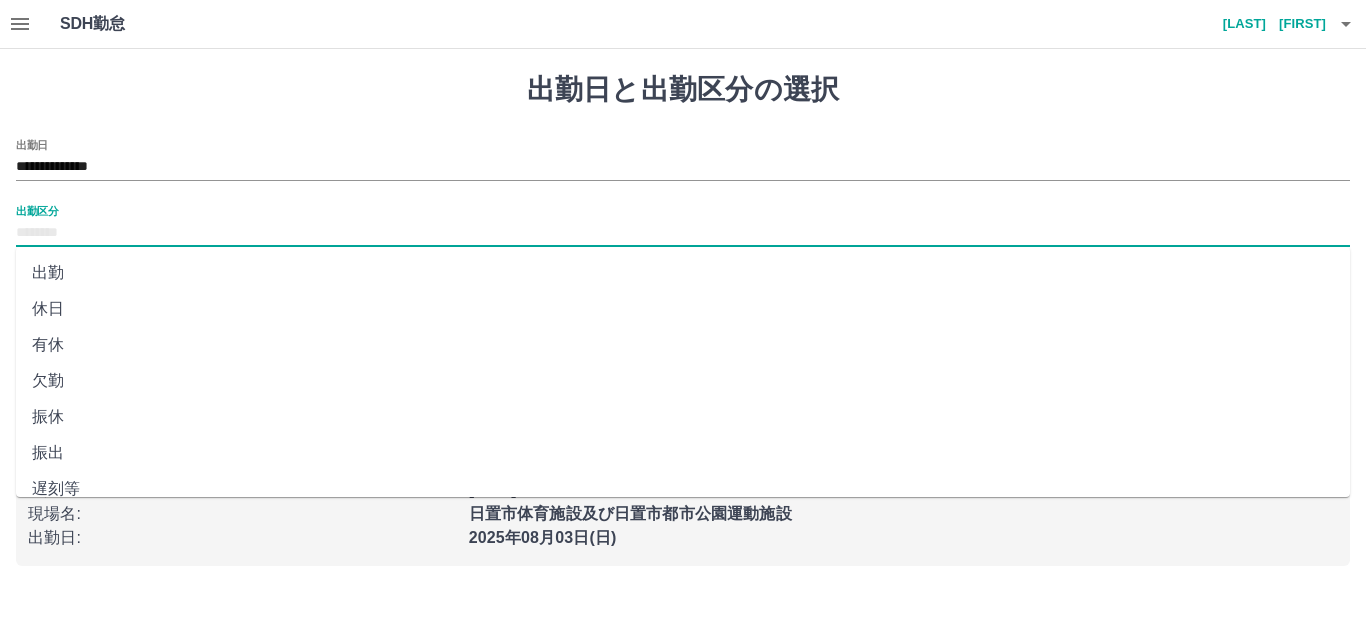 click on "休日" at bounding box center [683, 309] 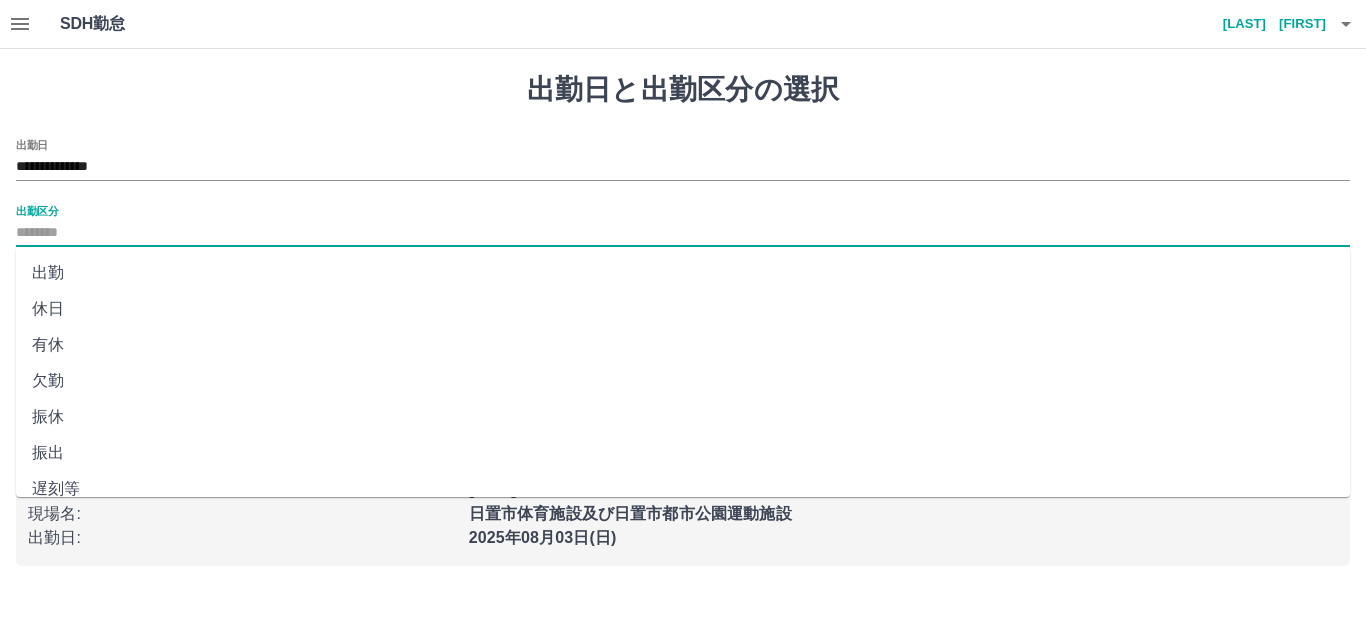 type on "**" 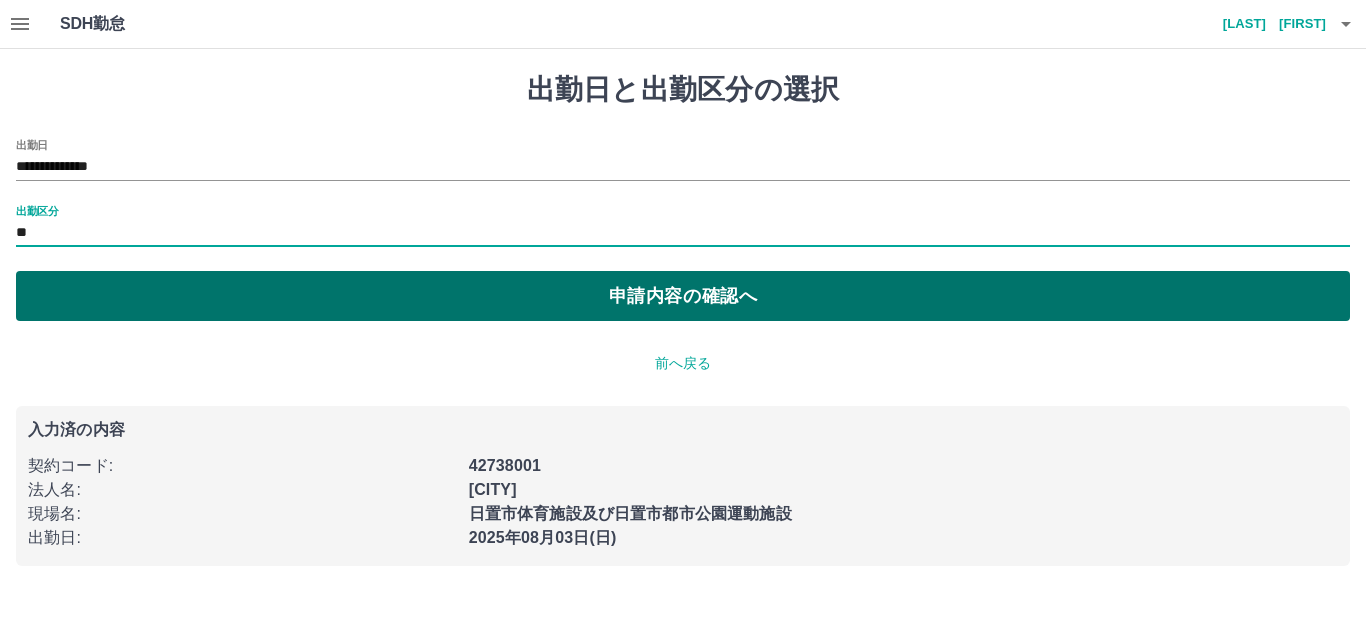 click on "申請内容の確認へ" at bounding box center [683, 296] 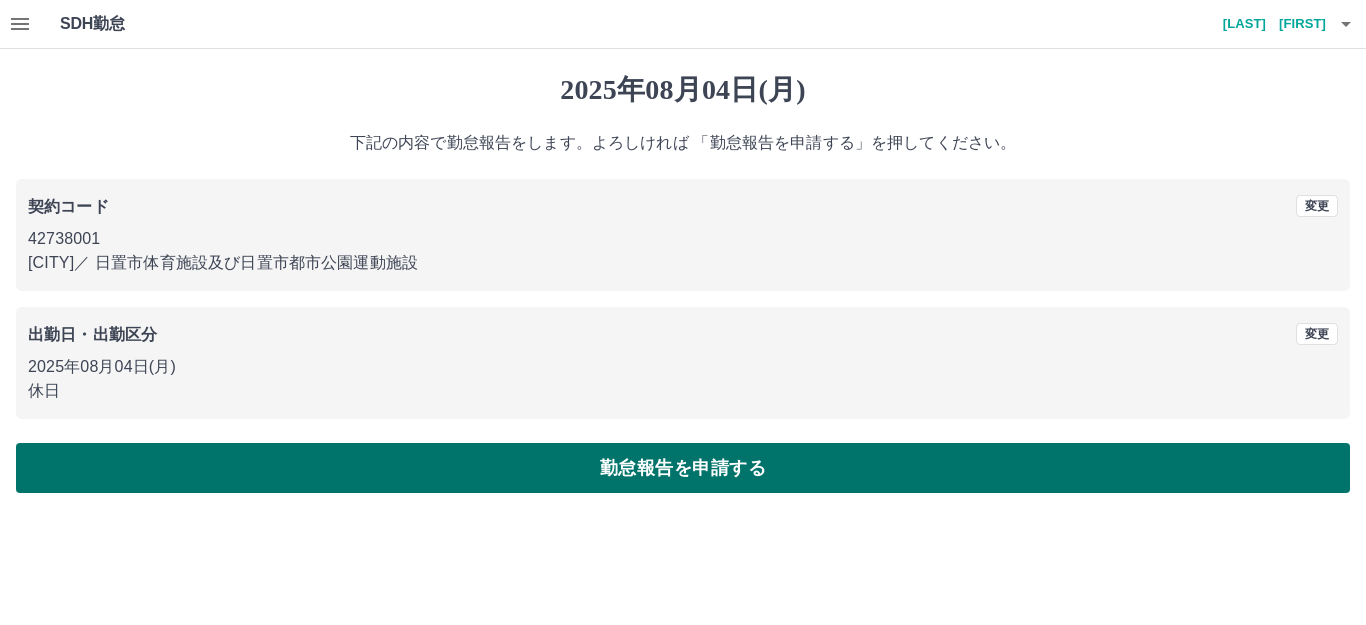click on "勤怠報告を申請する" at bounding box center [683, 468] 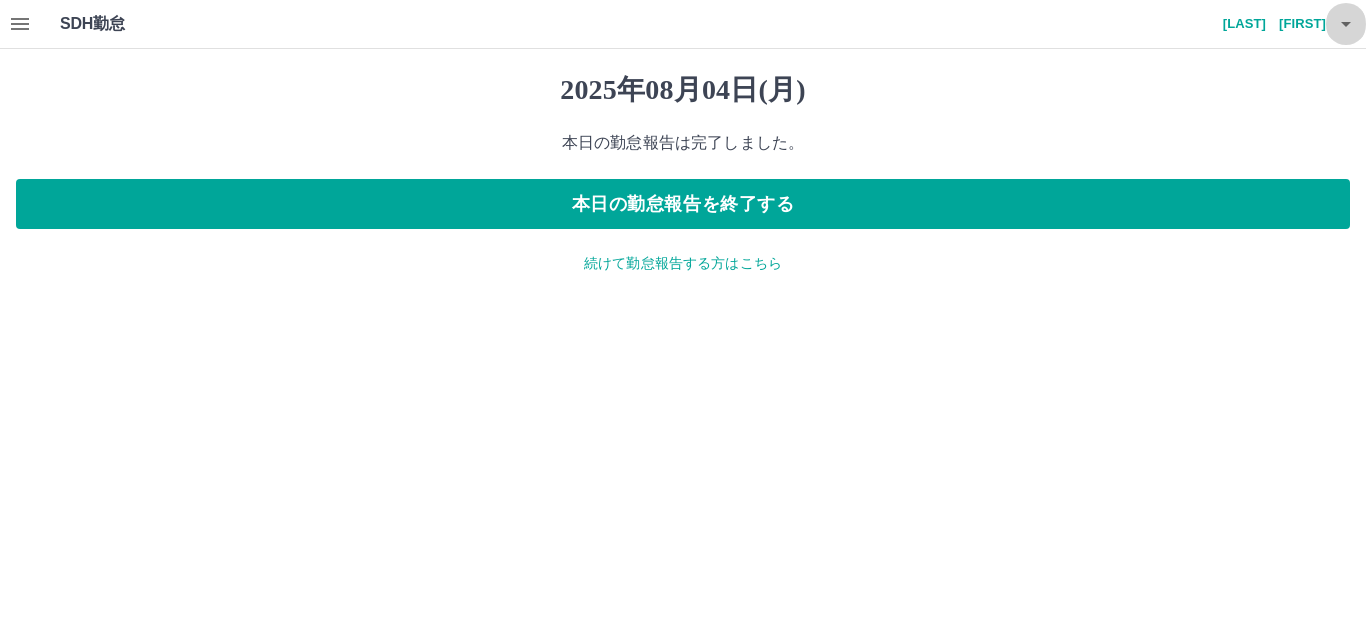 click 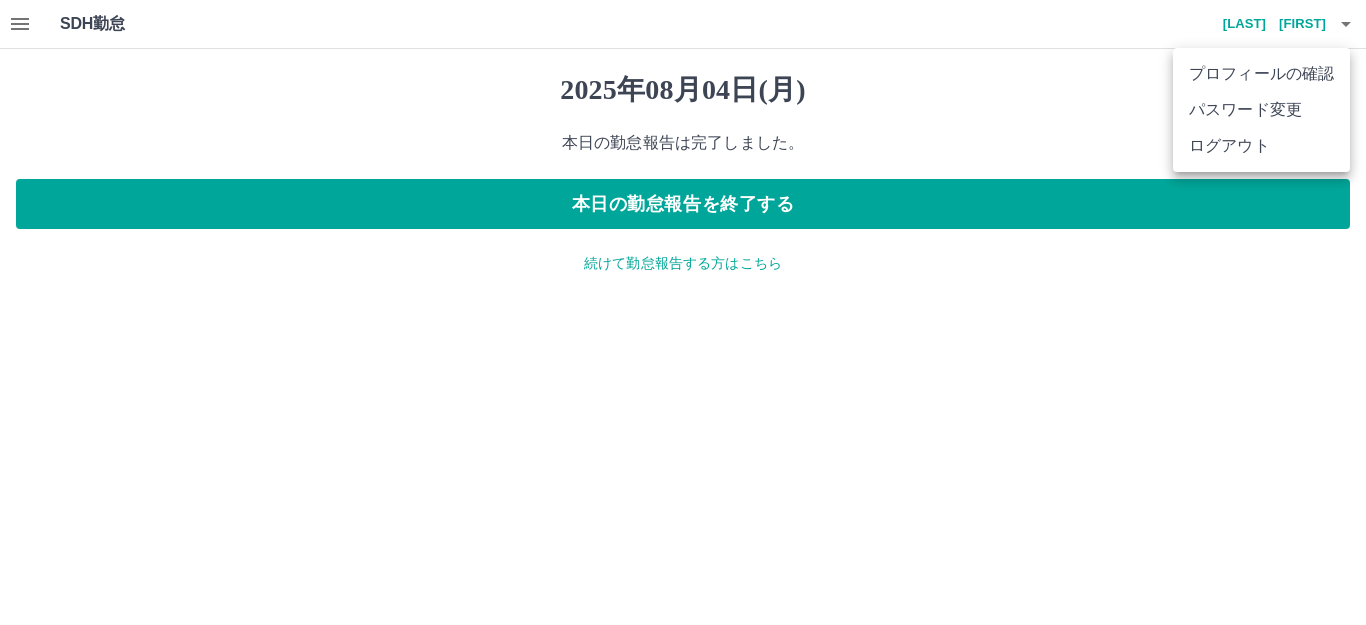 click on "ログアウト" at bounding box center (1261, 146) 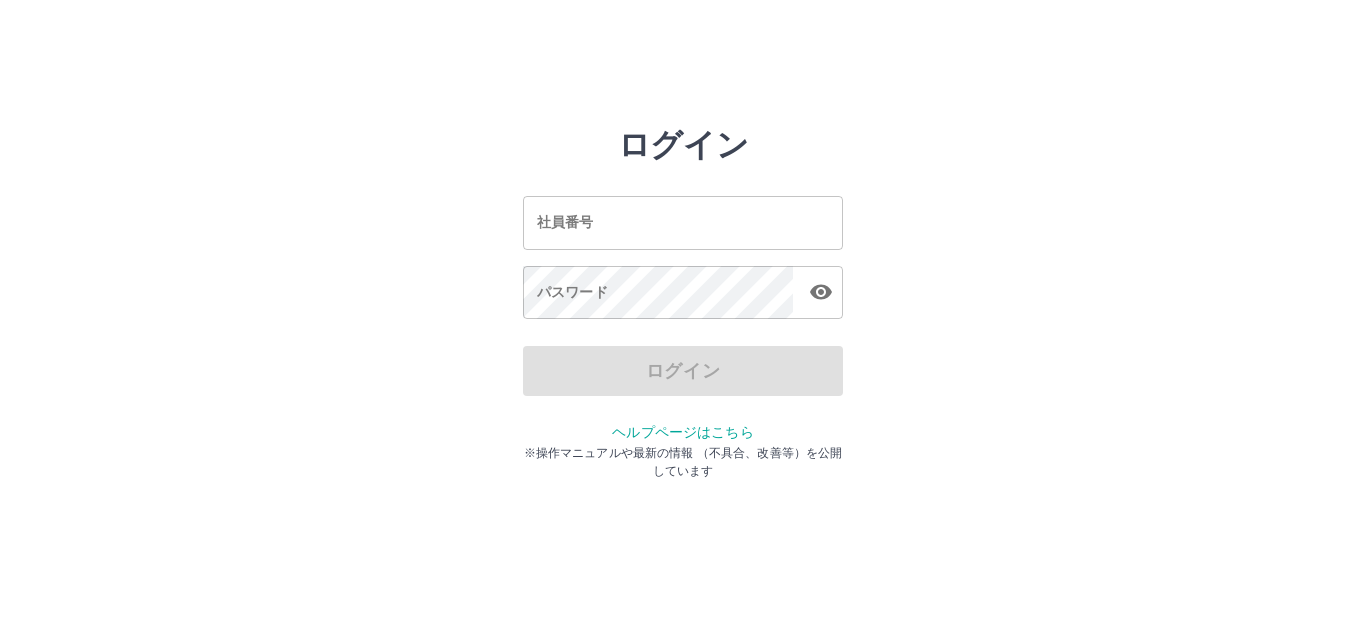scroll, scrollTop: 0, scrollLeft: 0, axis: both 